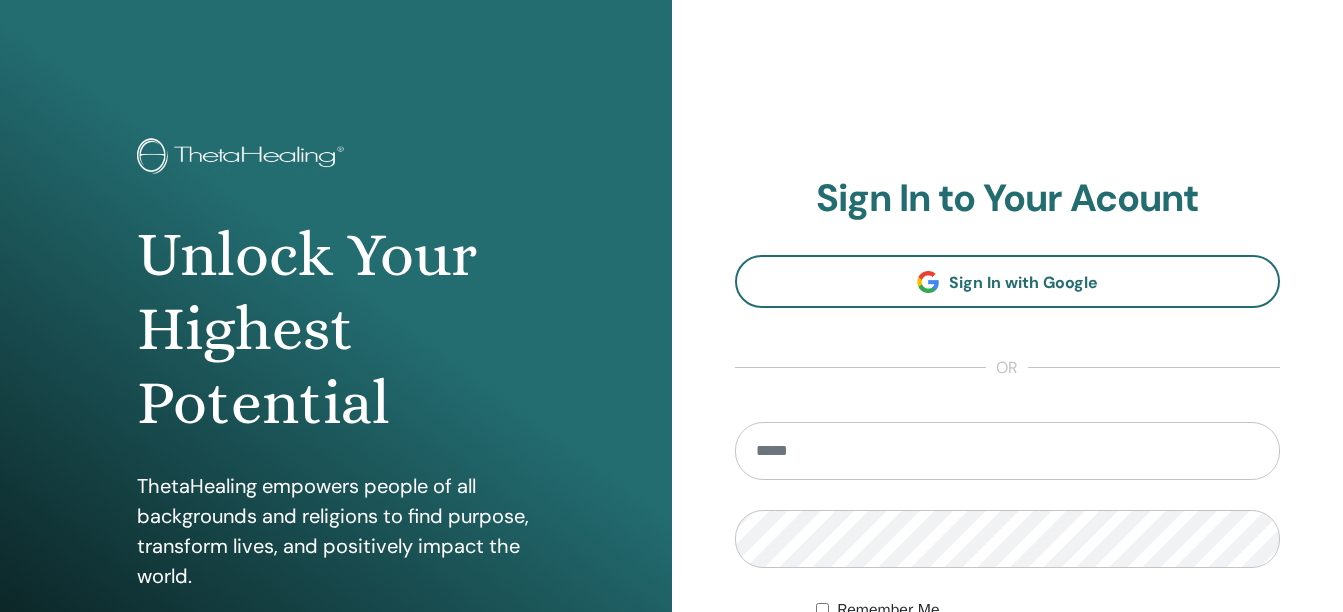 scroll, scrollTop: 0, scrollLeft: 0, axis: both 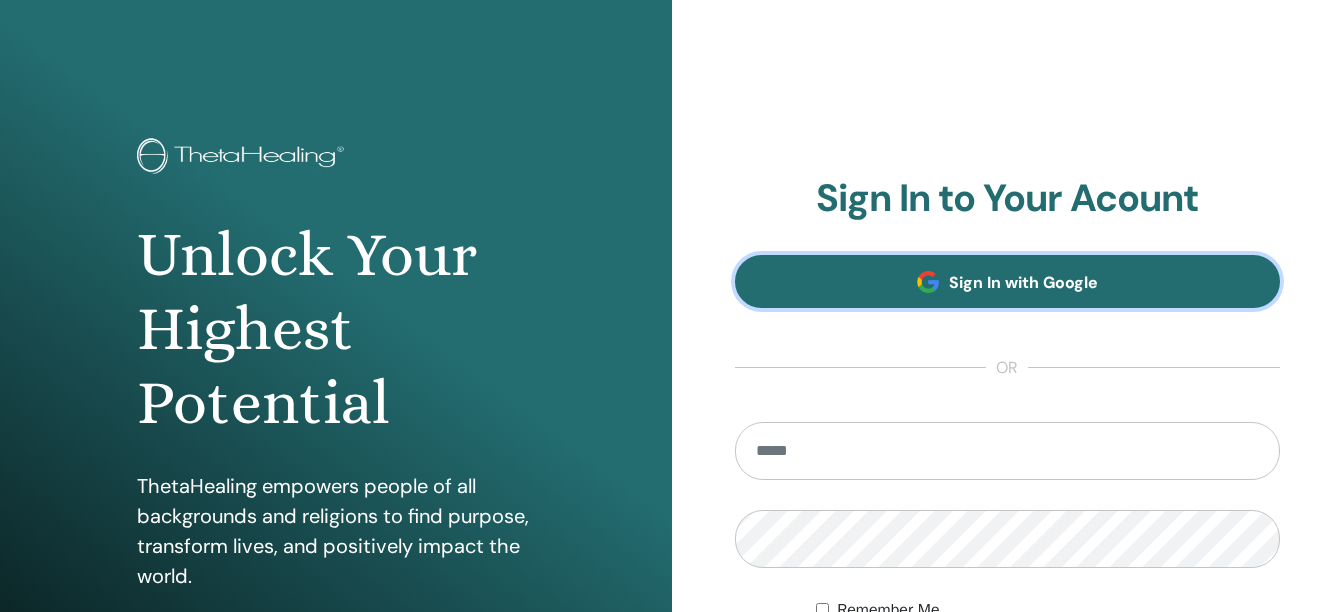 click on "Sign In with Google" at bounding box center (1023, 282) 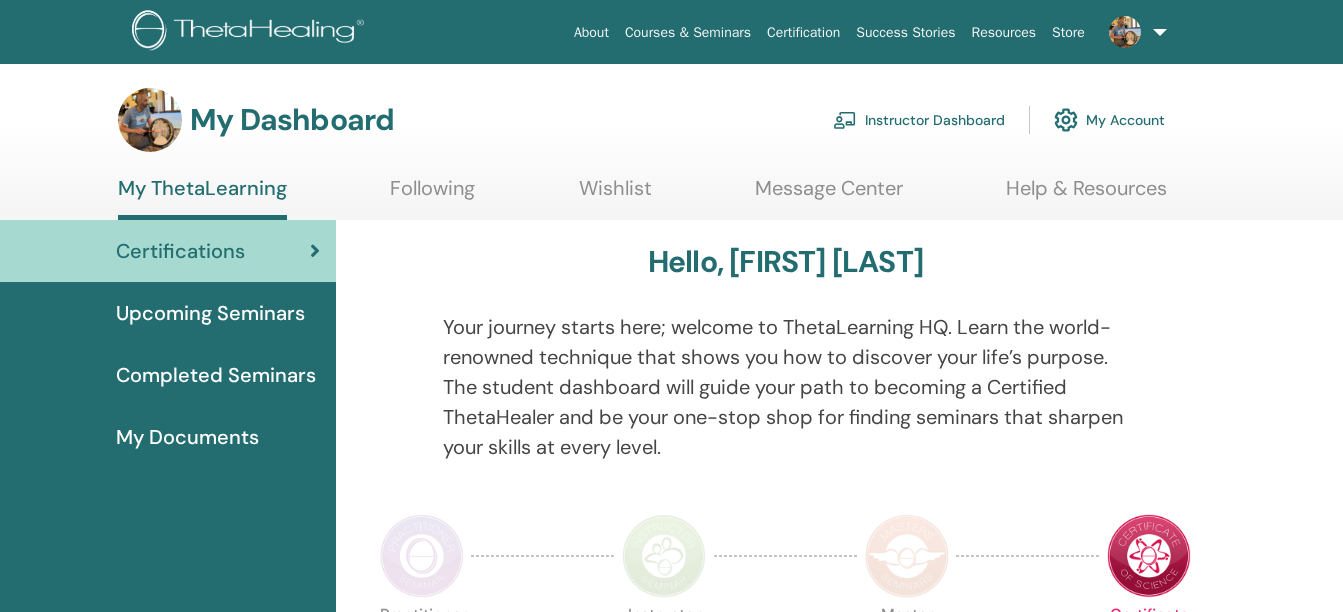 scroll, scrollTop: 0, scrollLeft: 0, axis: both 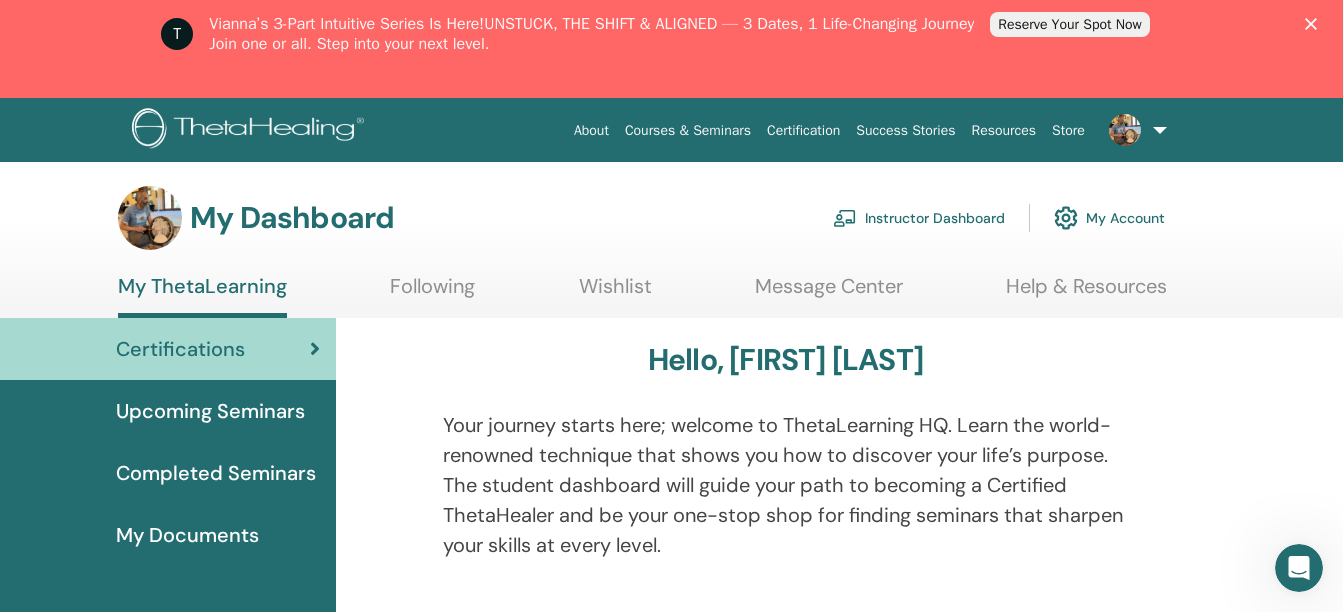 click 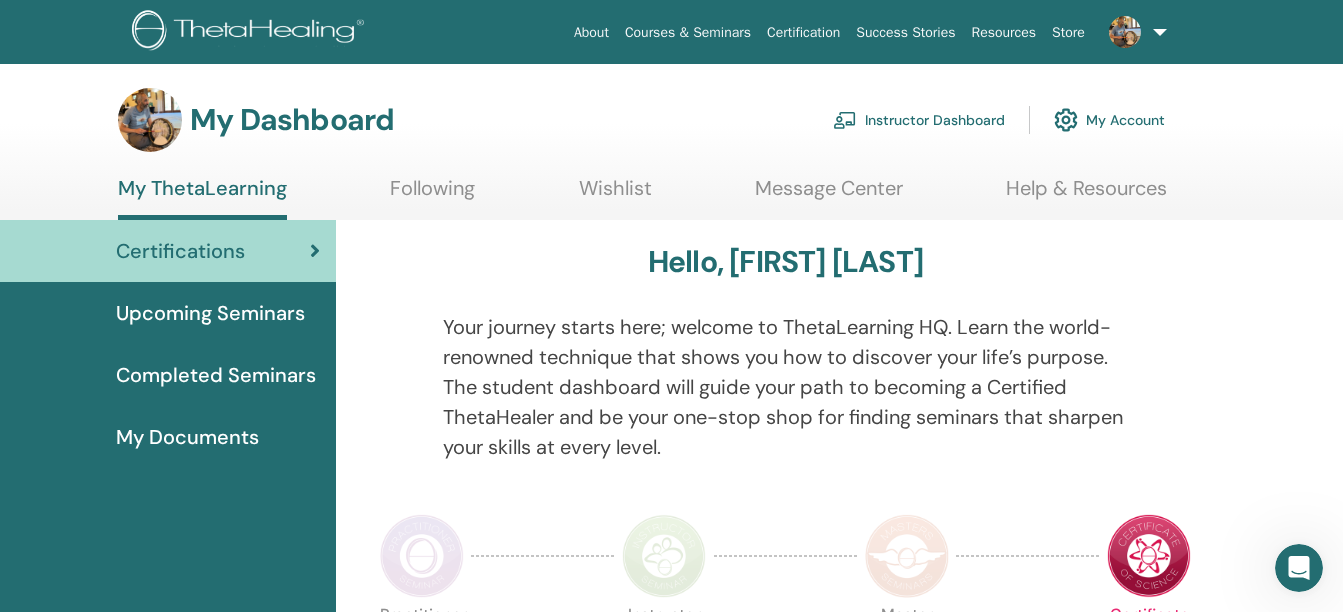 click on "Instructor Dashboard" at bounding box center [919, 120] 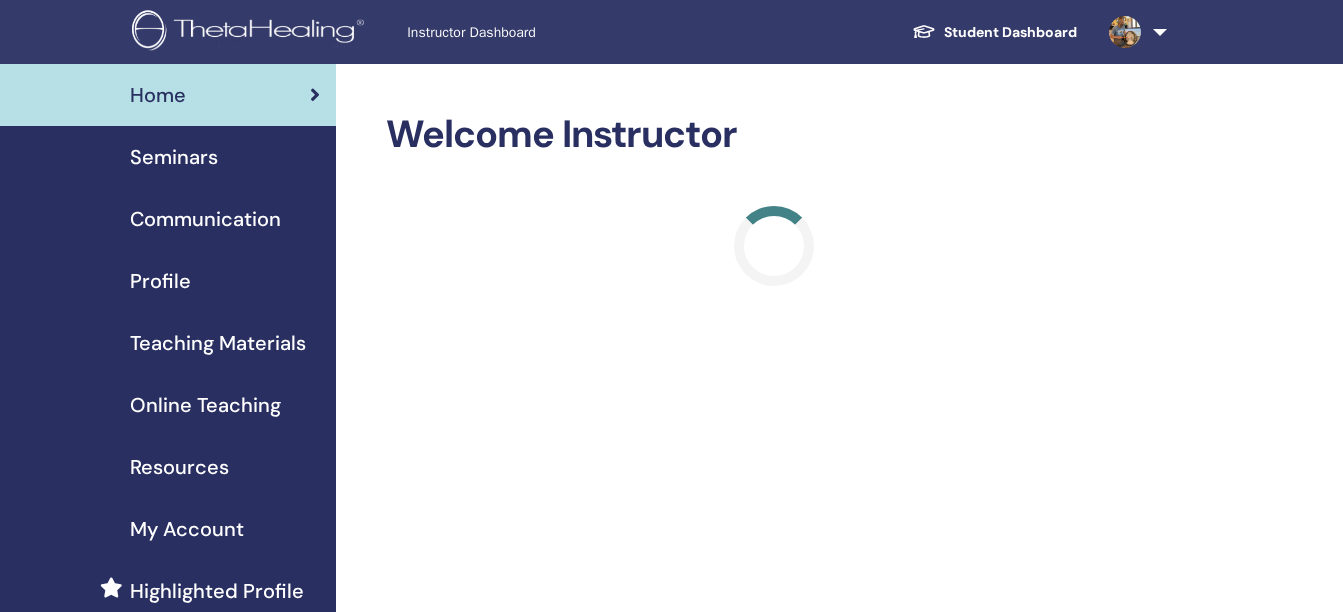 scroll, scrollTop: 0, scrollLeft: 0, axis: both 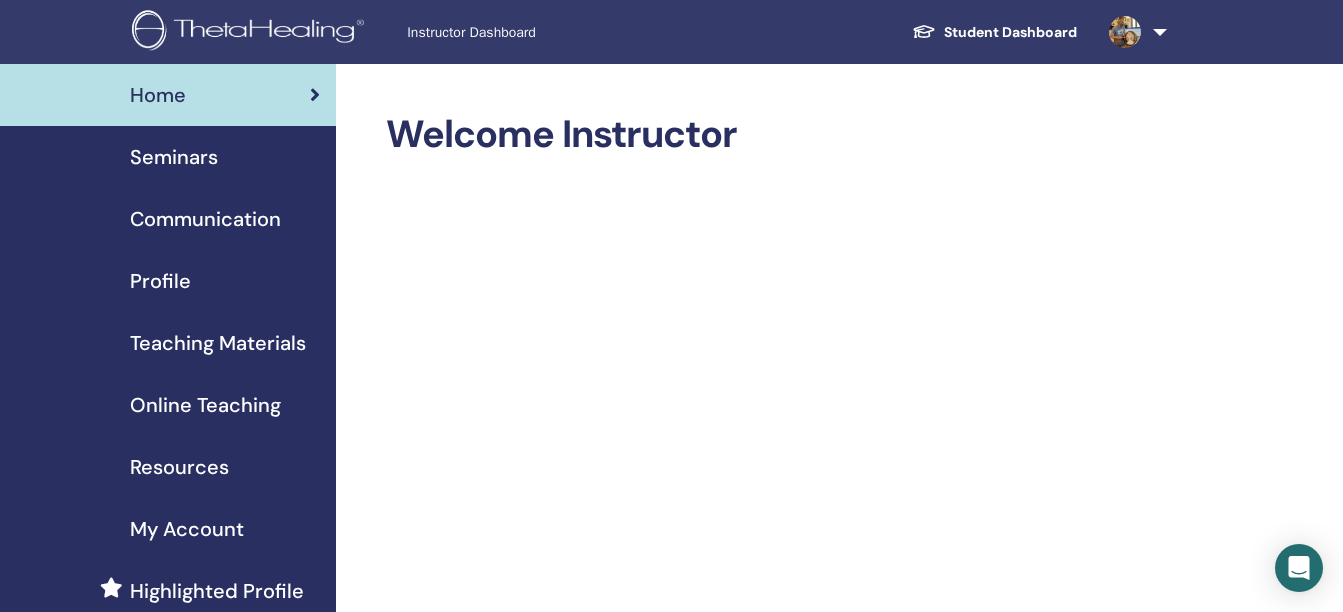 click on "Seminars" at bounding box center (174, 157) 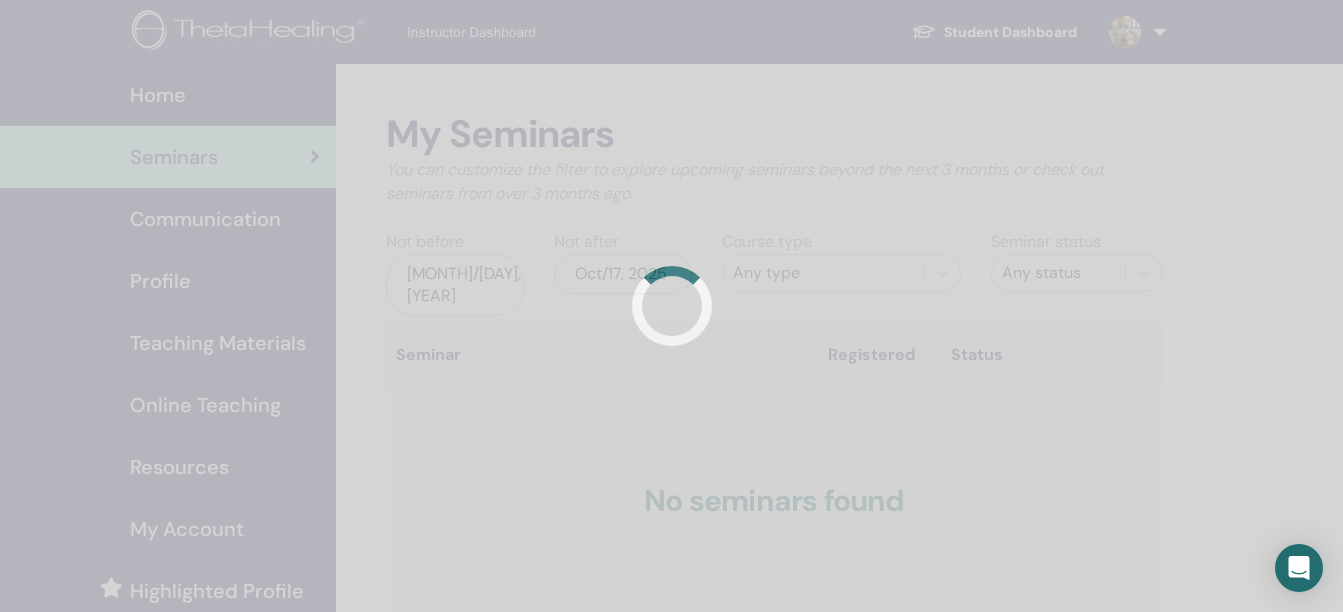 scroll, scrollTop: 0, scrollLeft: 0, axis: both 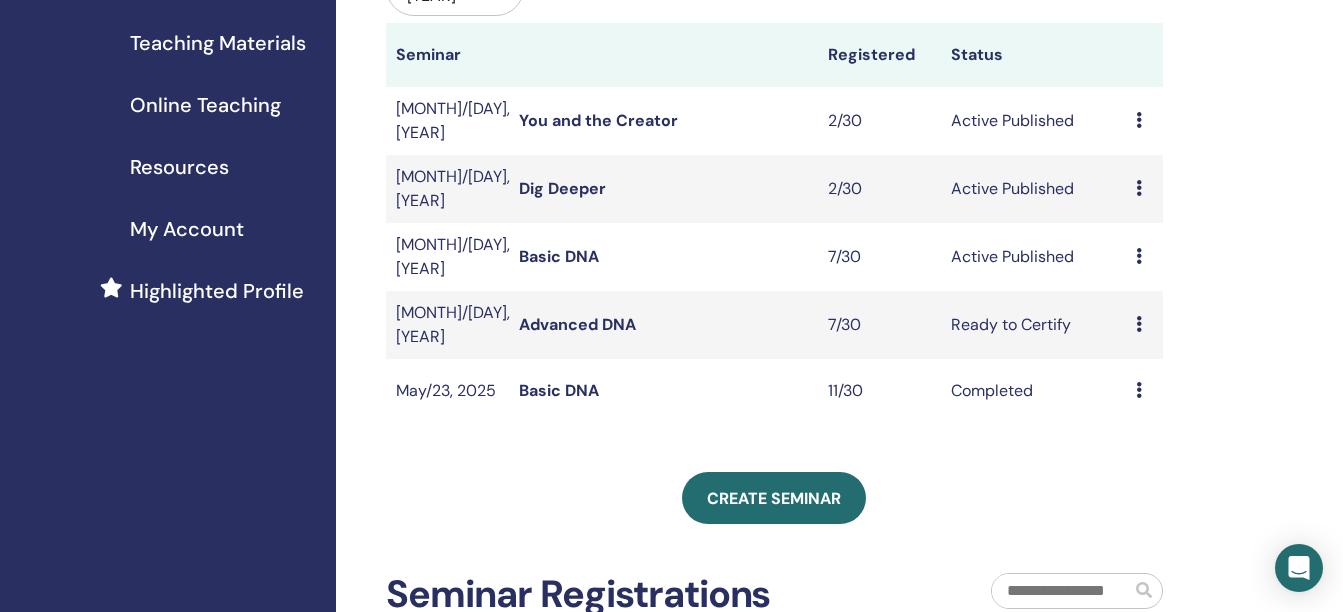 click on "Basic DNA" at bounding box center (559, 256) 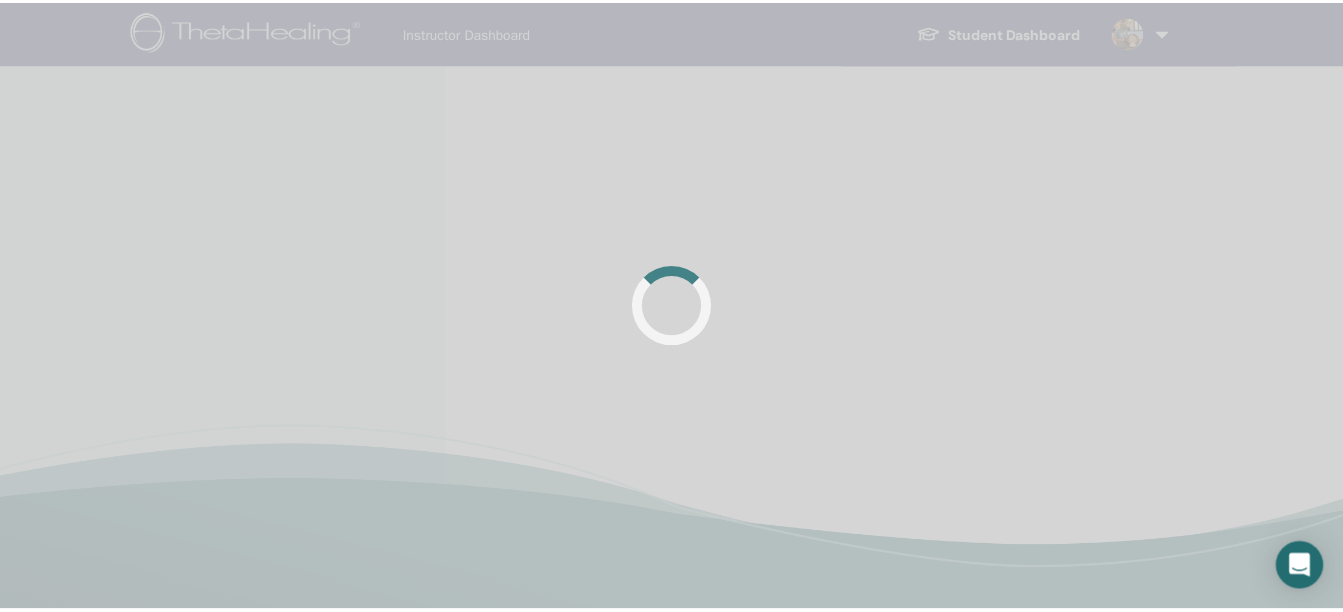scroll, scrollTop: 0, scrollLeft: 0, axis: both 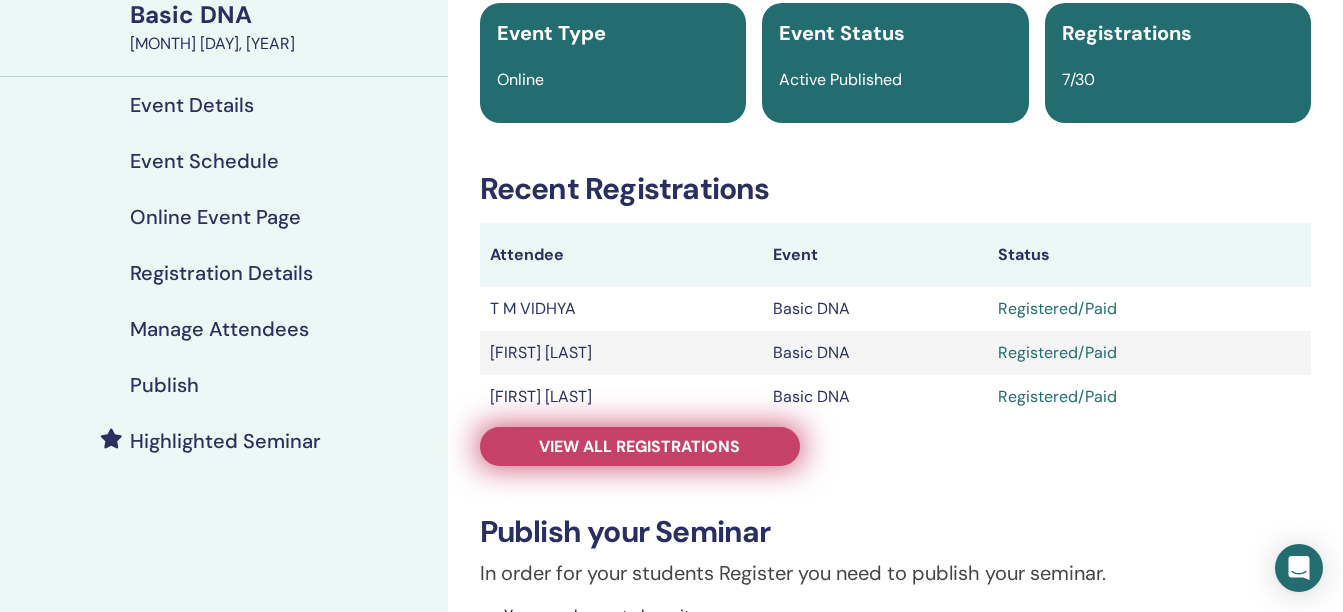 click on "View all registrations" at bounding box center [639, 446] 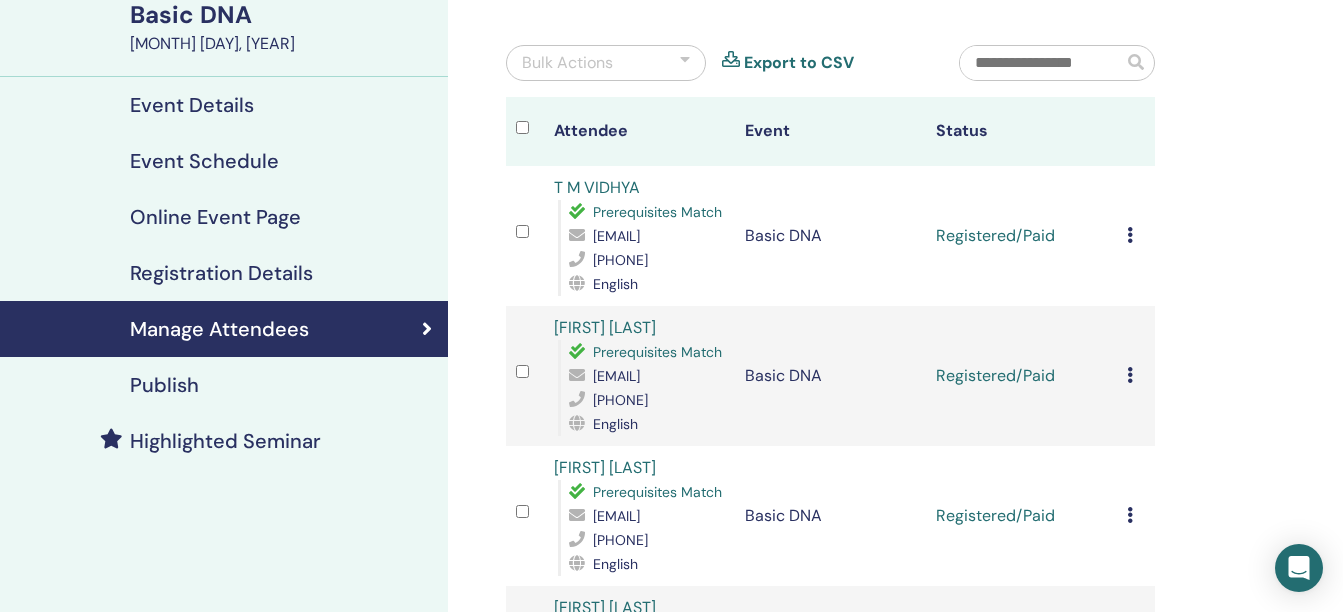 drag, startPoint x: 748, startPoint y: 262, endPoint x: 566, endPoint y: 265, distance: 182.02472 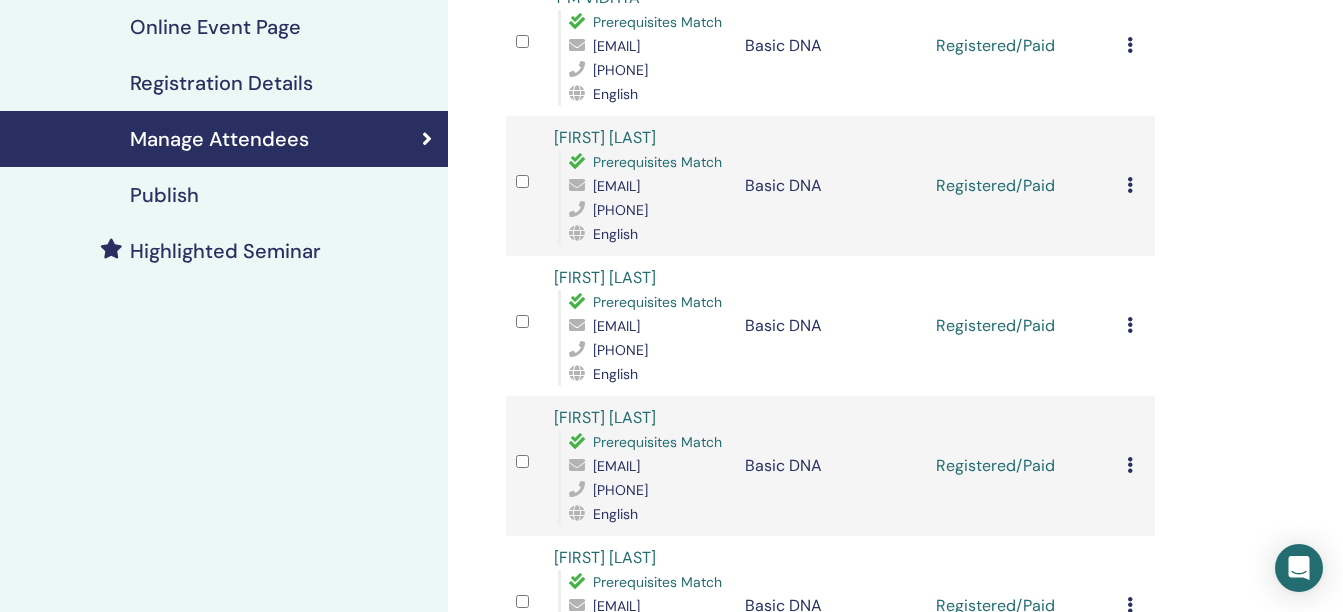 scroll, scrollTop: 473, scrollLeft: 0, axis: vertical 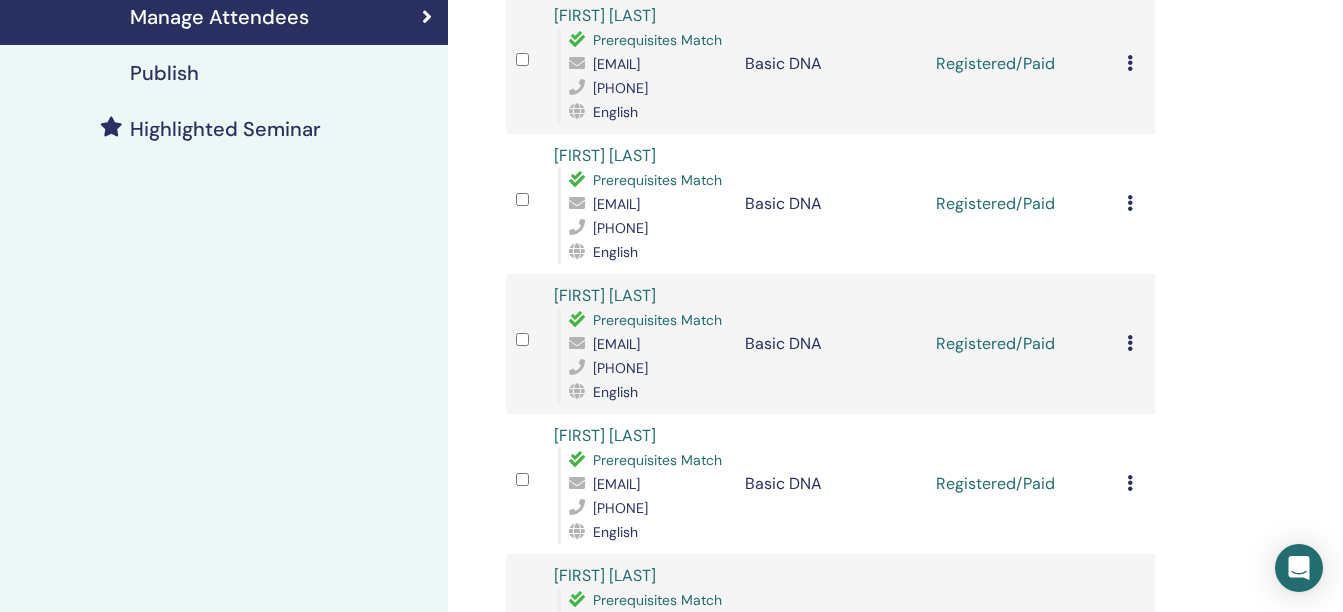 click on "Basic DNA" at bounding box center [830, 204] 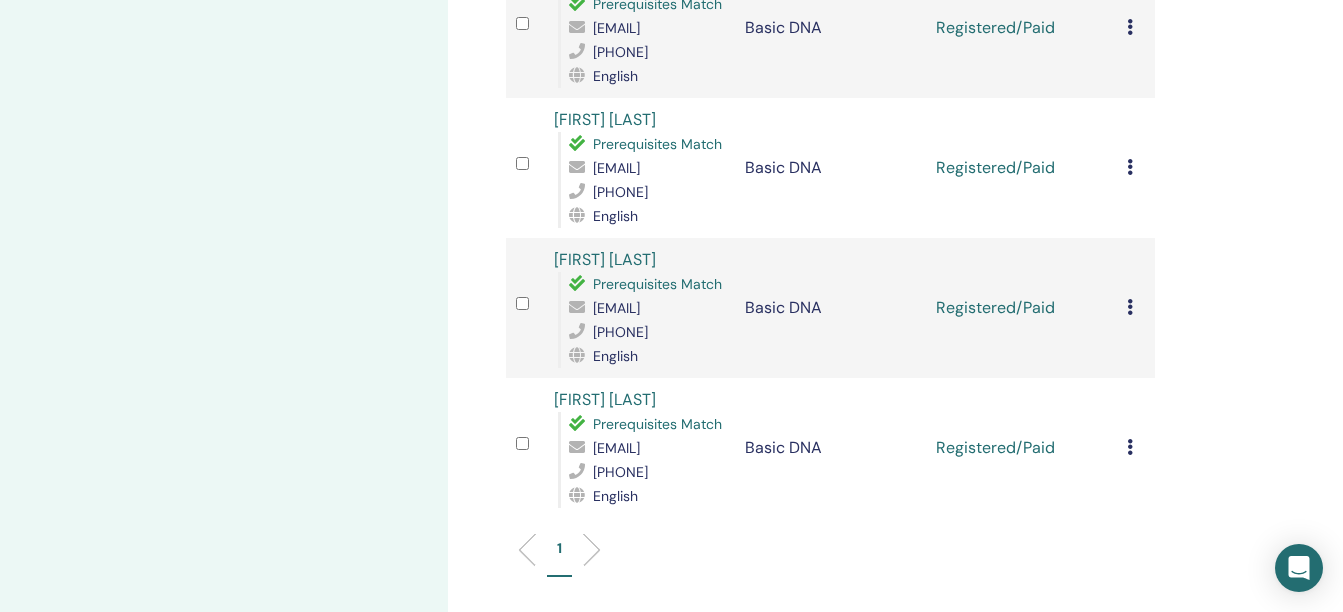 scroll, scrollTop: 793, scrollLeft: 0, axis: vertical 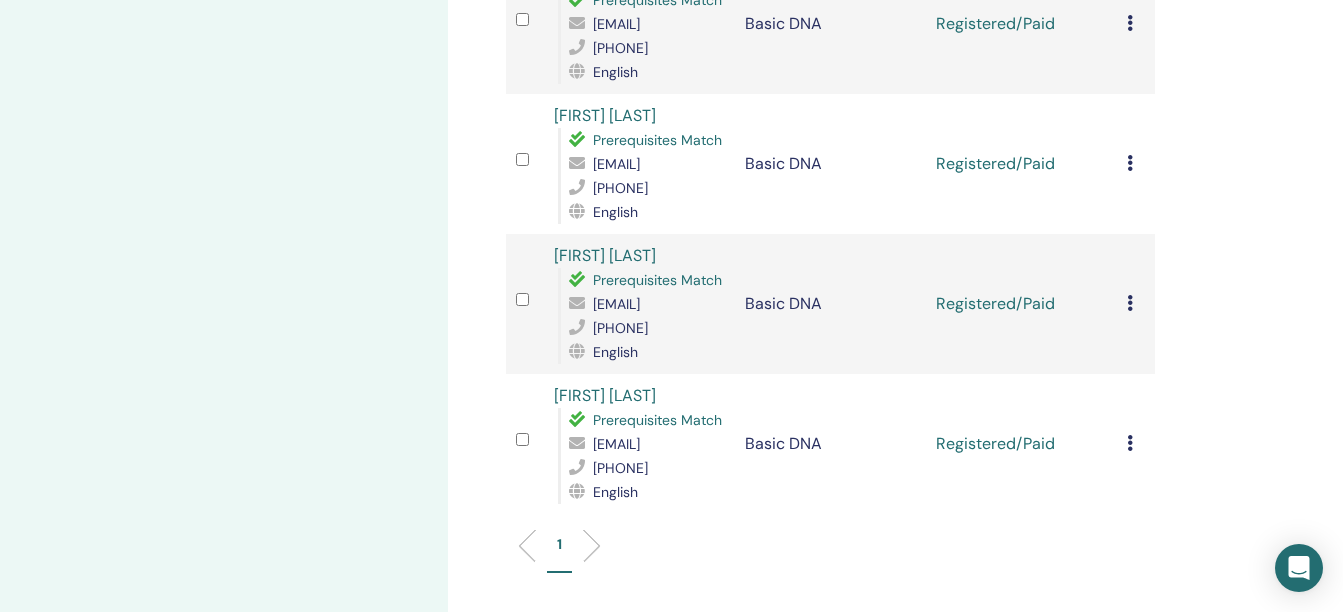 drag, startPoint x: 723, startPoint y: 277, endPoint x: 570, endPoint y: 281, distance: 153.05228 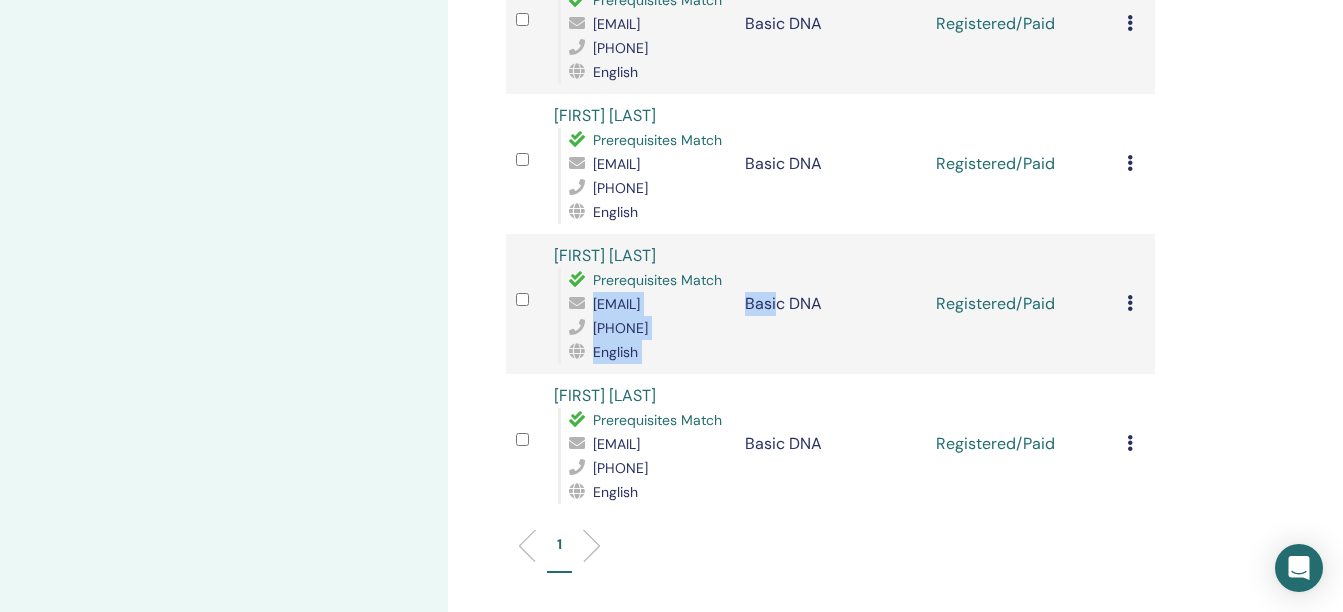 drag, startPoint x: 774, startPoint y: 450, endPoint x: 561, endPoint y: 449, distance: 213.00235 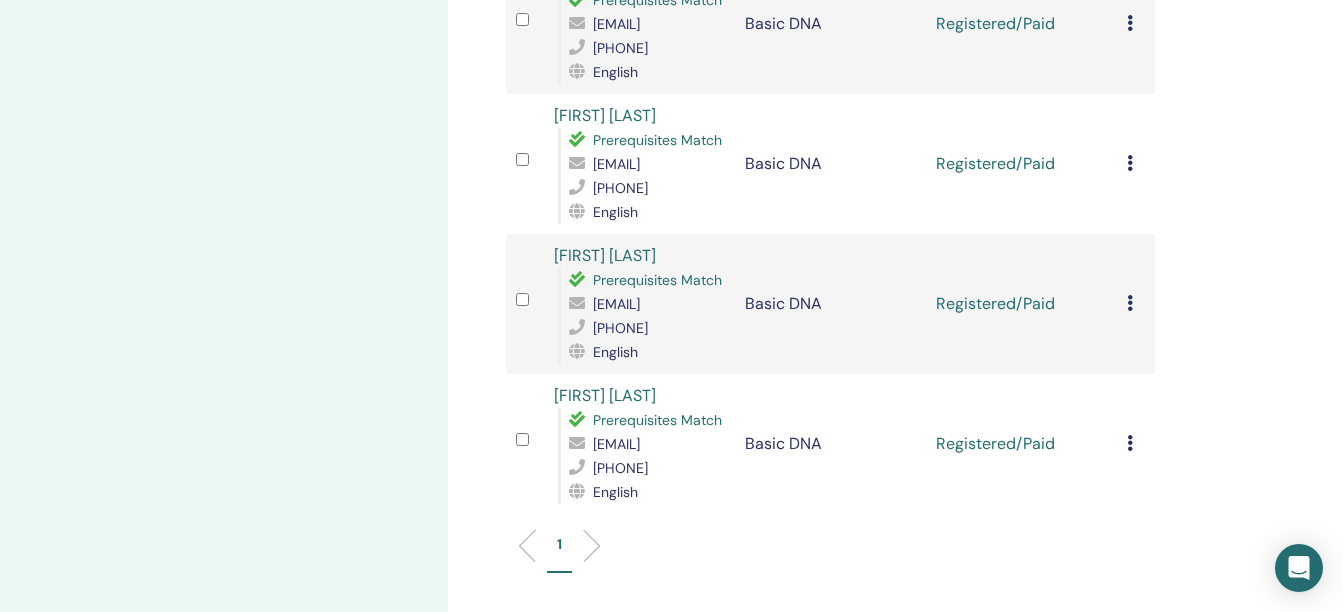 drag, startPoint x: 760, startPoint y: 444, endPoint x: 660, endPoint y: 458, distance: 100.97524 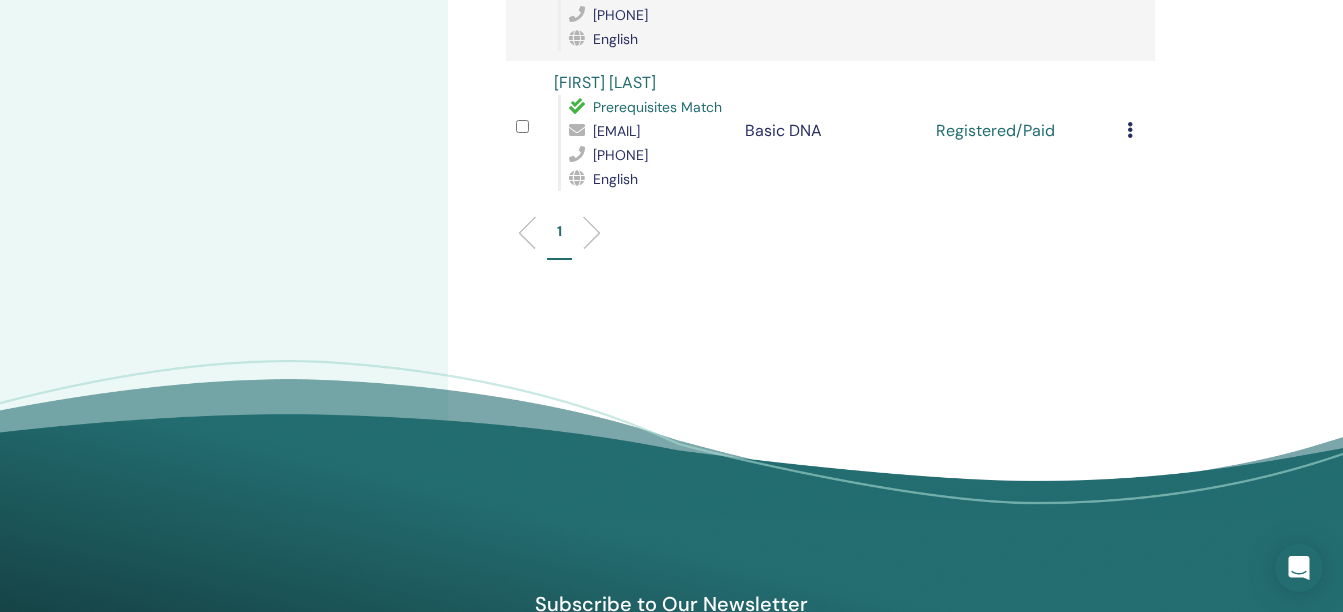 scroll, scrollTop: 1110, scrollLeft: 0, axis: vertical 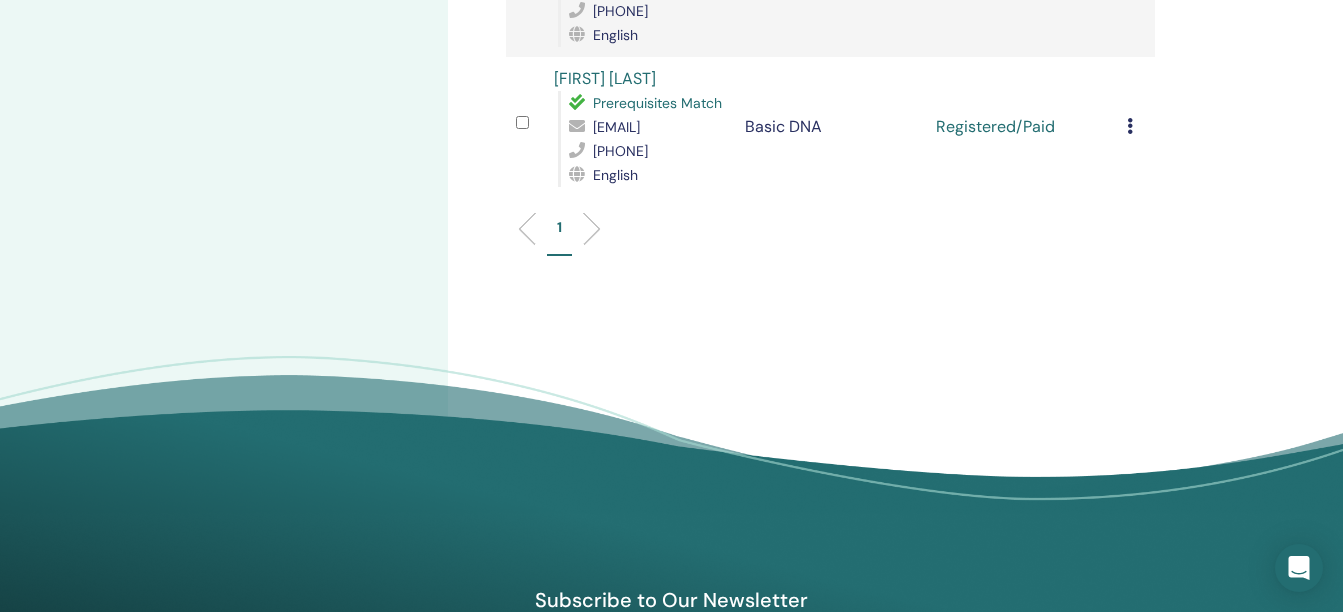 click on "[MANAGE] [ATTENDEES] [BULK] [ACTIONS] [EXPORT] [TO] [CSV] [ATTENDEE] [EVENT] [STATUS] [T] [M] [PREREQUISITES] [EMAIL] [PHONE] [LANGUAGE] [BASIC] [DNA] [REGISTERED/PAID] [CANCEL] [REGISTRATION] [DO] [NOT] [AUTO-CERTIFY] [MARK] [AS] [PAID] [MARK] [AS] [UNPAID] [MARK] [AS] [ABSENT] [COMPLETE] [AND] [CERTIFY] [DOWNLOAD] [CERTIFICATE] [FIRST] [LAST] [PREREQUISITES] [PHONE] [NUMBER]" at bounding box center (895, -245) 